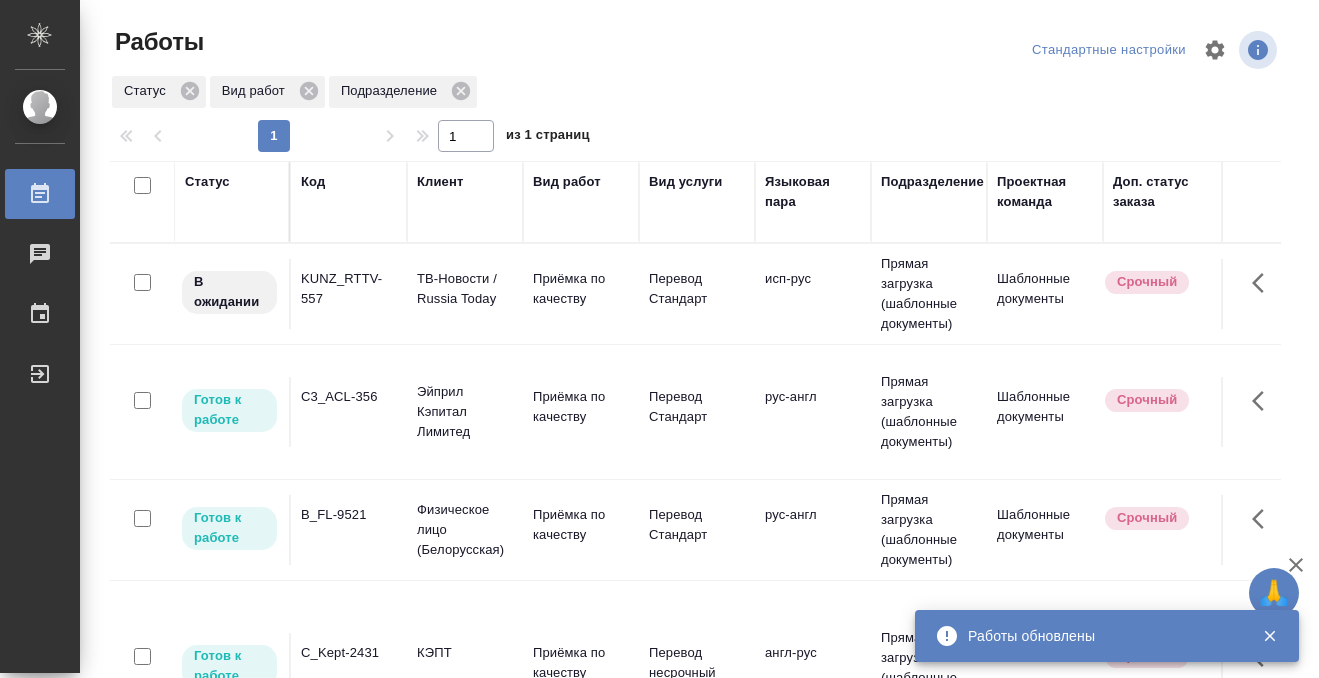 scroll, scrollTop: 0, scrollLeft: 0, axis: both 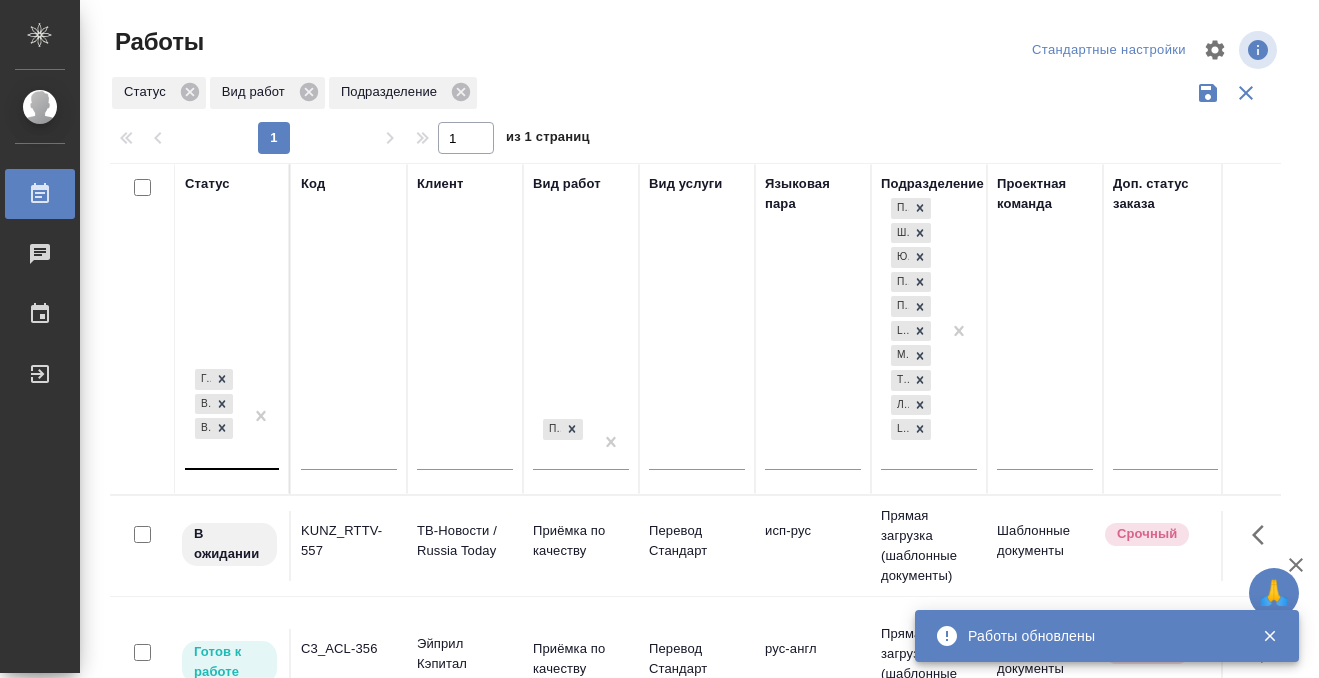 click on "Готов к работе В работе В ожидании" at bounding box center (214, 416) 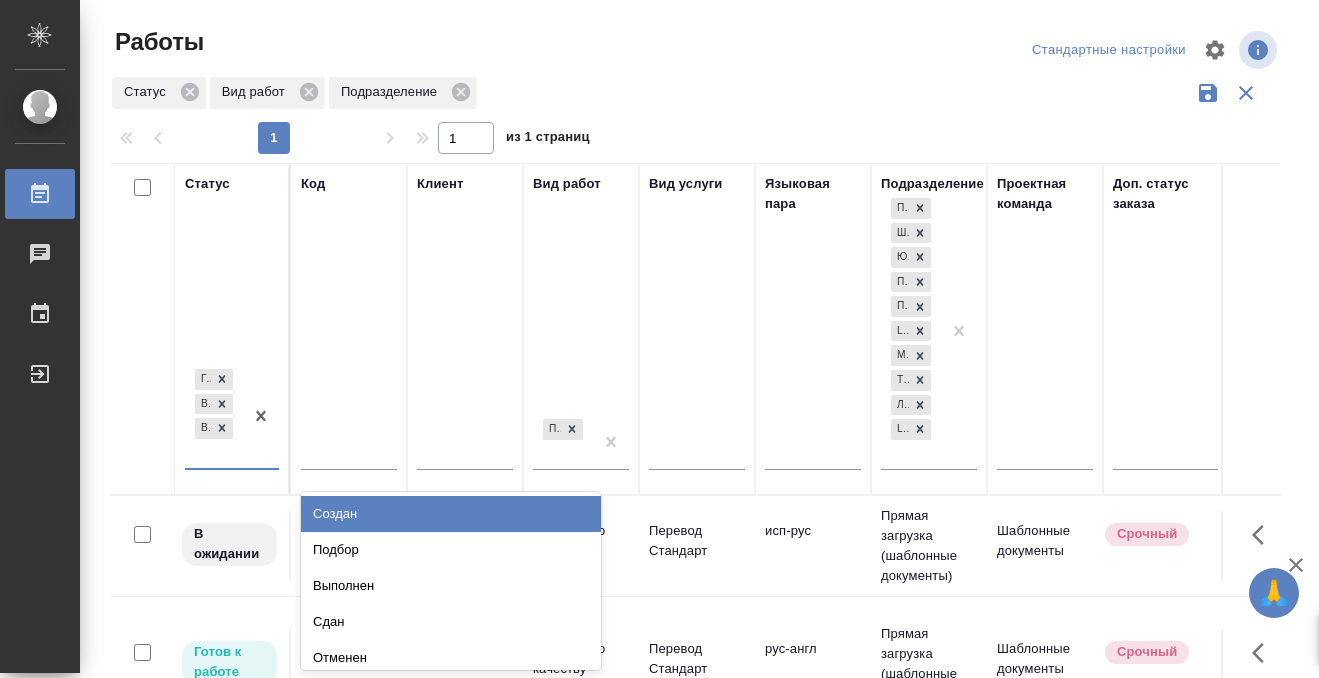 scroll, scrollTop: 10, scrollLeft: 0, axis: vertical 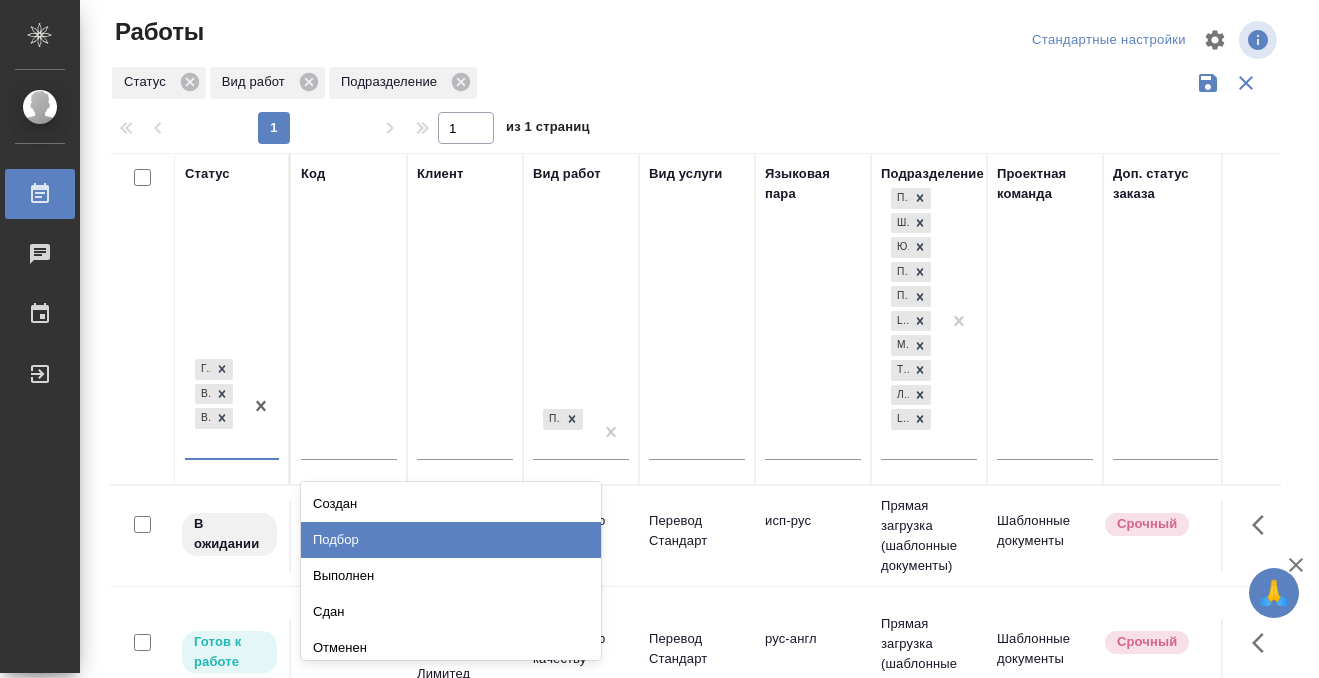 click on "Подбор" at bounding box center (451, 540) 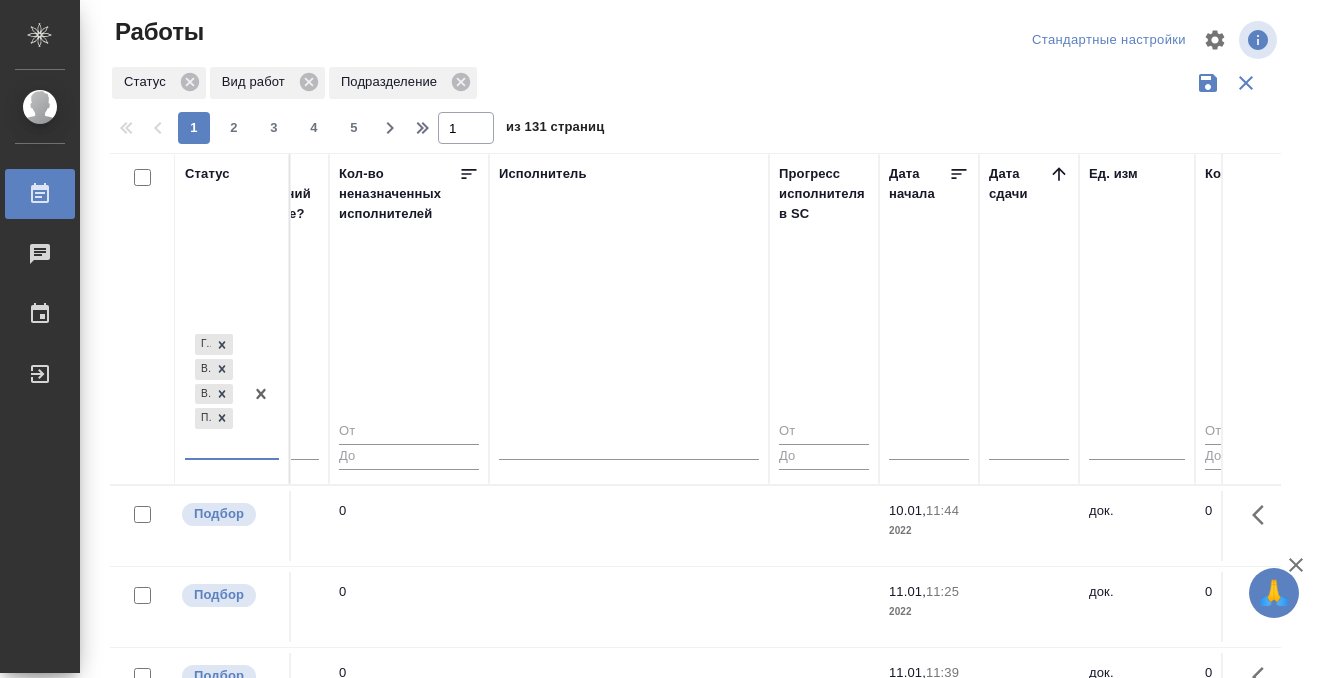 scroll, scrollTop: 0, scrollLeft: 1231, axis: horizontal 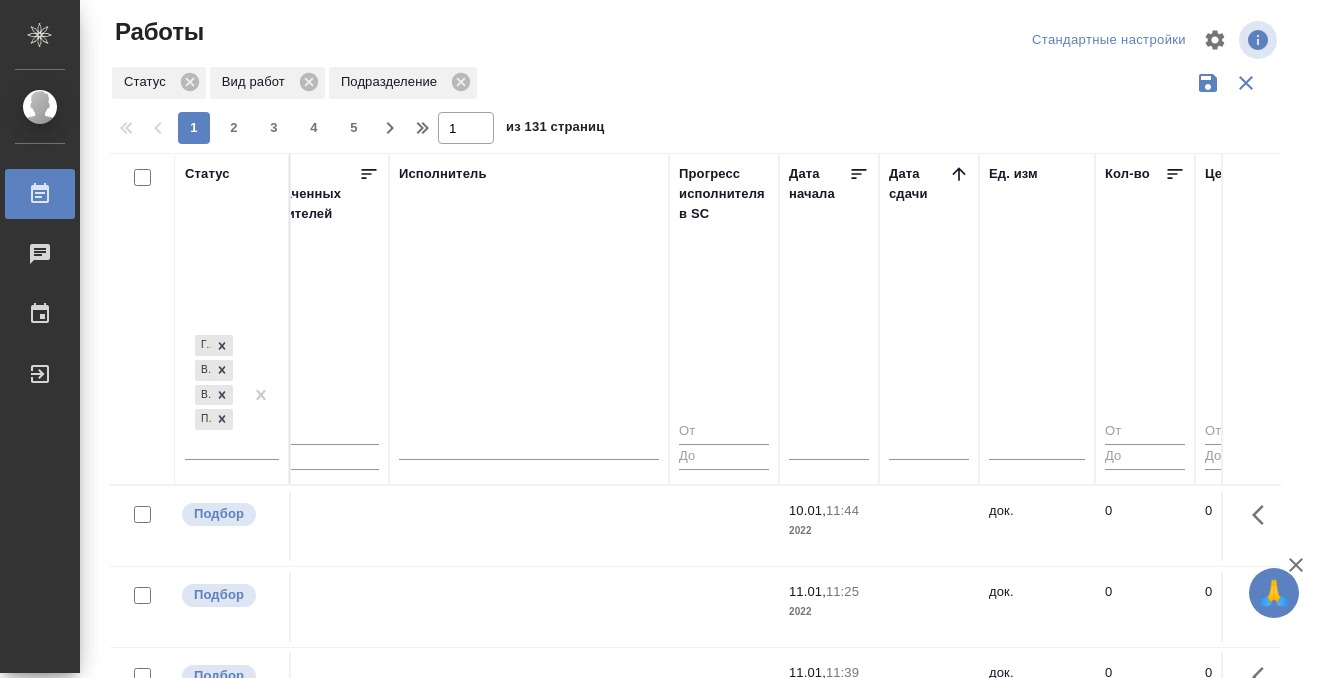 click 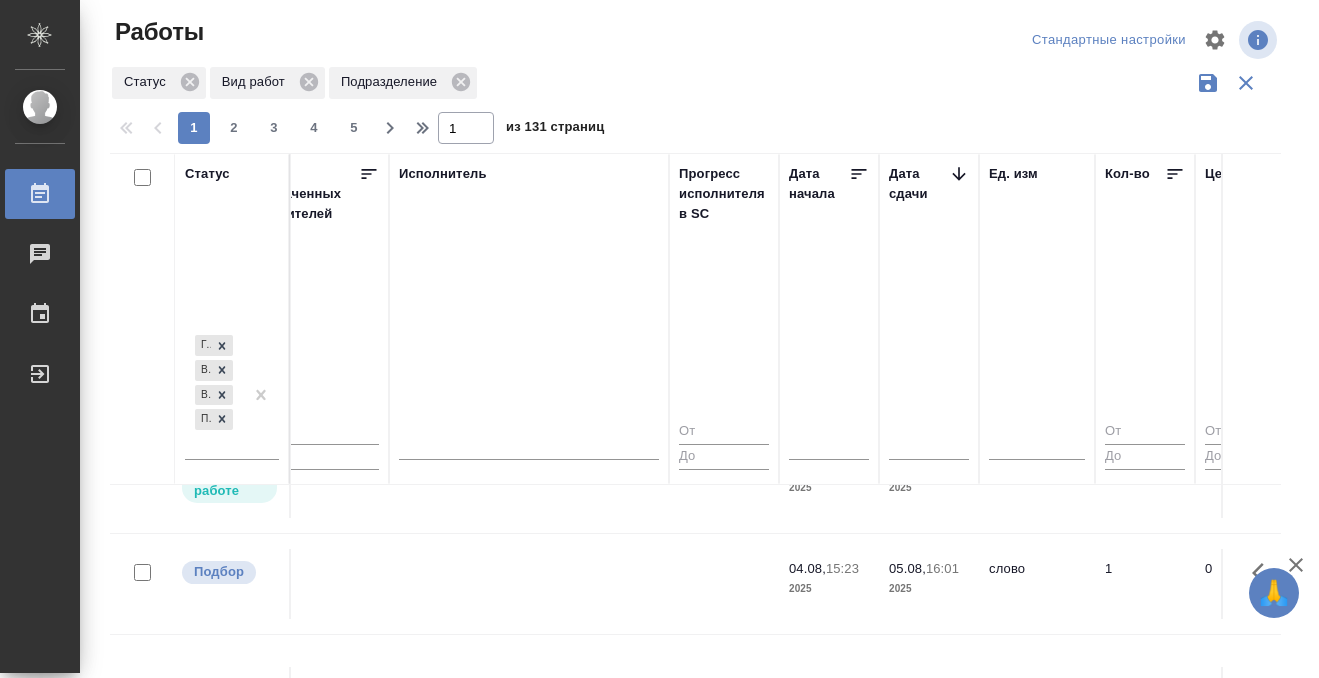 scroll, scrollTop: 1204, scrollLeft: 1231, axis: both 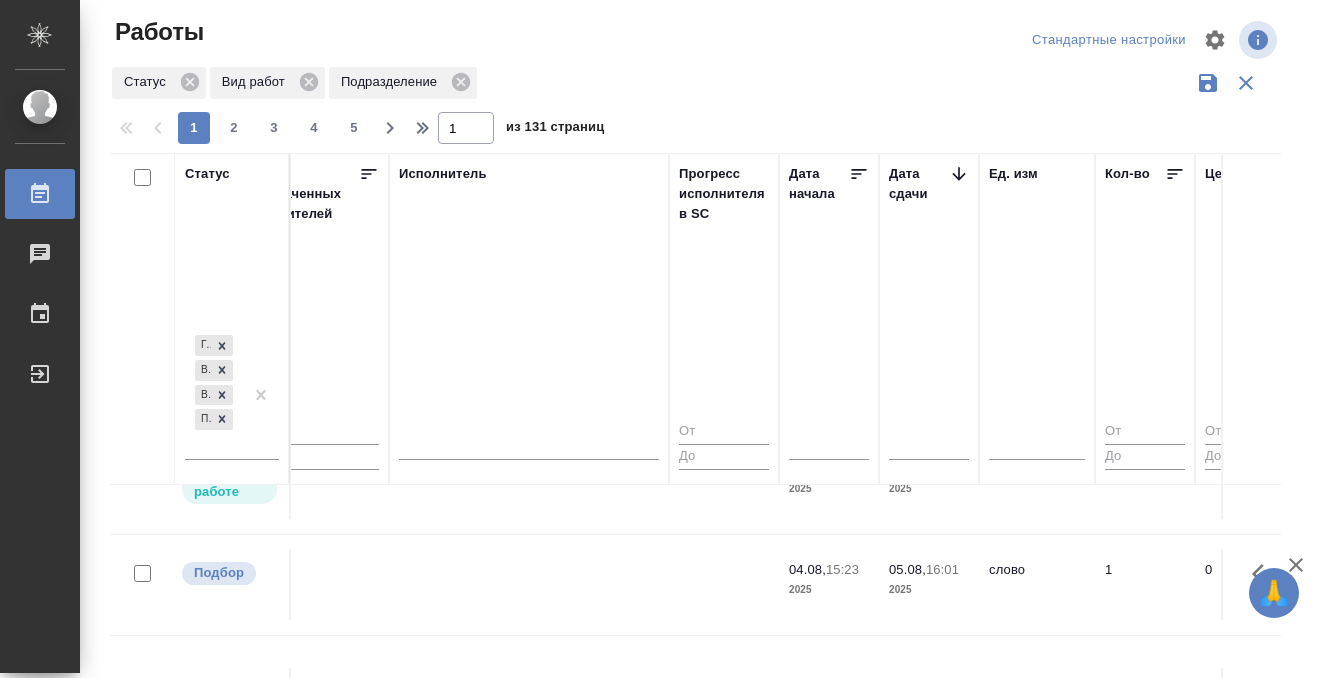 click on "Подбор KUNZ_ARTK-10 ООО «АРТЕКС» Приёмка по качеству Перевод Стандарт рус-англ Прямая загрузка (шаблонные документы) Шаблонные документы Нормальный Тарабановская Анастасия Нет 0 04.08,  15:23 2025 05.08,  16:01 2025 слово 1 0 0,00 ₽ Тарабановская Анастасия Веселова Юлия Оксютович Ирина Финансы и экономика рус-англ, без заверения" at bounding box center (987, 584) 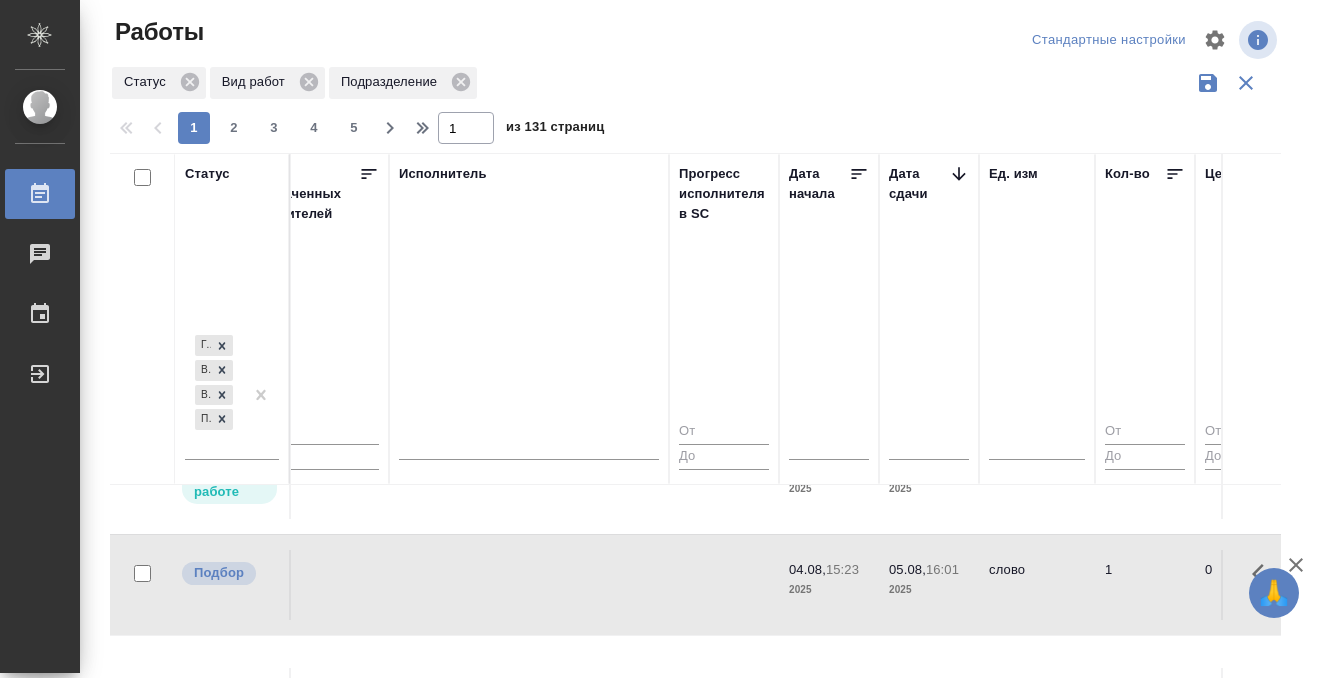 click on "Подбор KUNZ_ARTK-10 ООО «АРТЕКС» Приёмка по качеству Перевод Стандарт рус-англ Прямая загрузка (шаблонные документы) Шаблонные документы Нормальный Тарабановская Анастасия Нет 0 04.08,  15:23 2025 05.08,  16:01 2025 слово 1 0 0,00 ₽ Тарабановская Анастасия Веселова Юлия Оксютович Ирина Финансы и экономика рус-англ, без заверения" at bounding box center [987, 584] 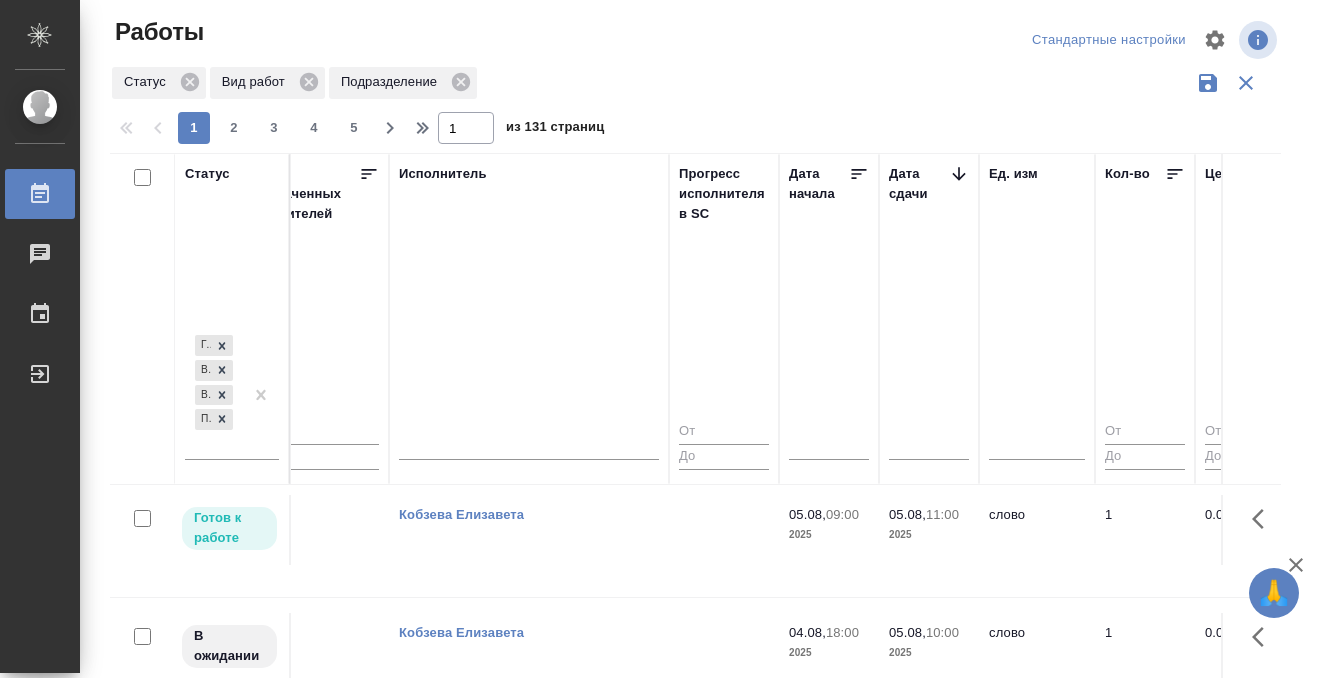 click 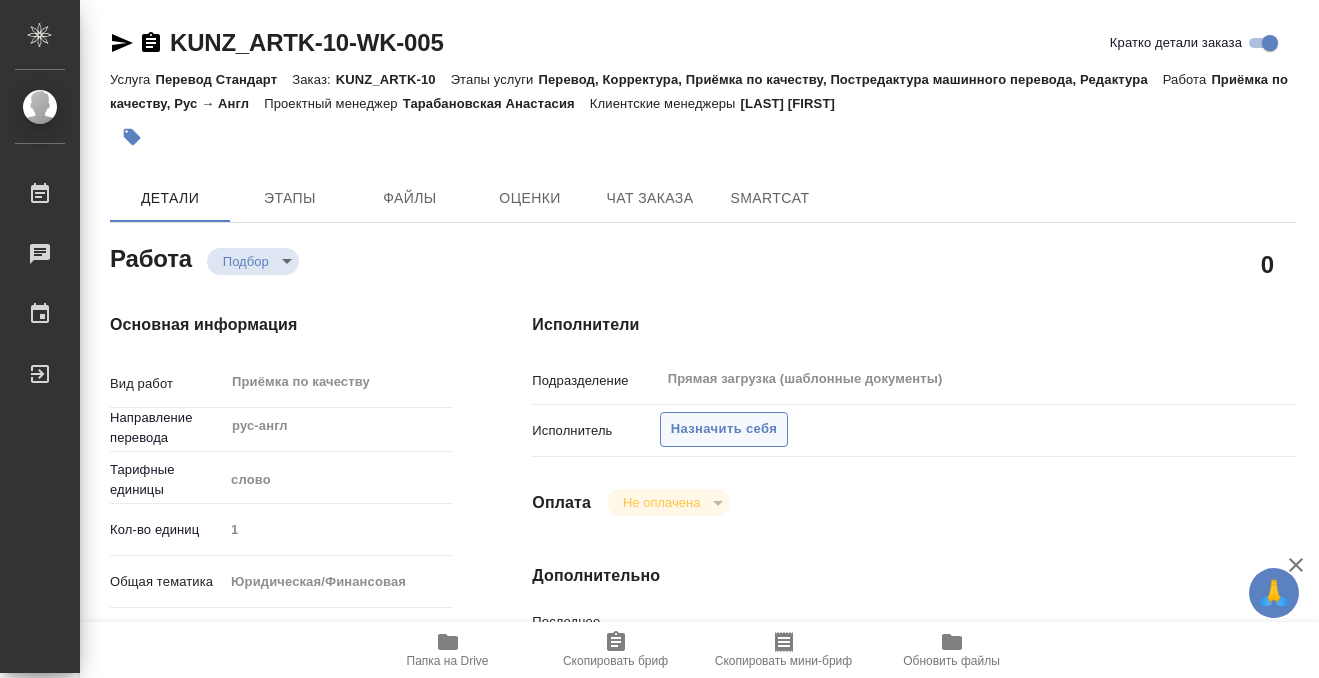 scroll, scrollTop: 0, scrollLeft: 0, axis: both 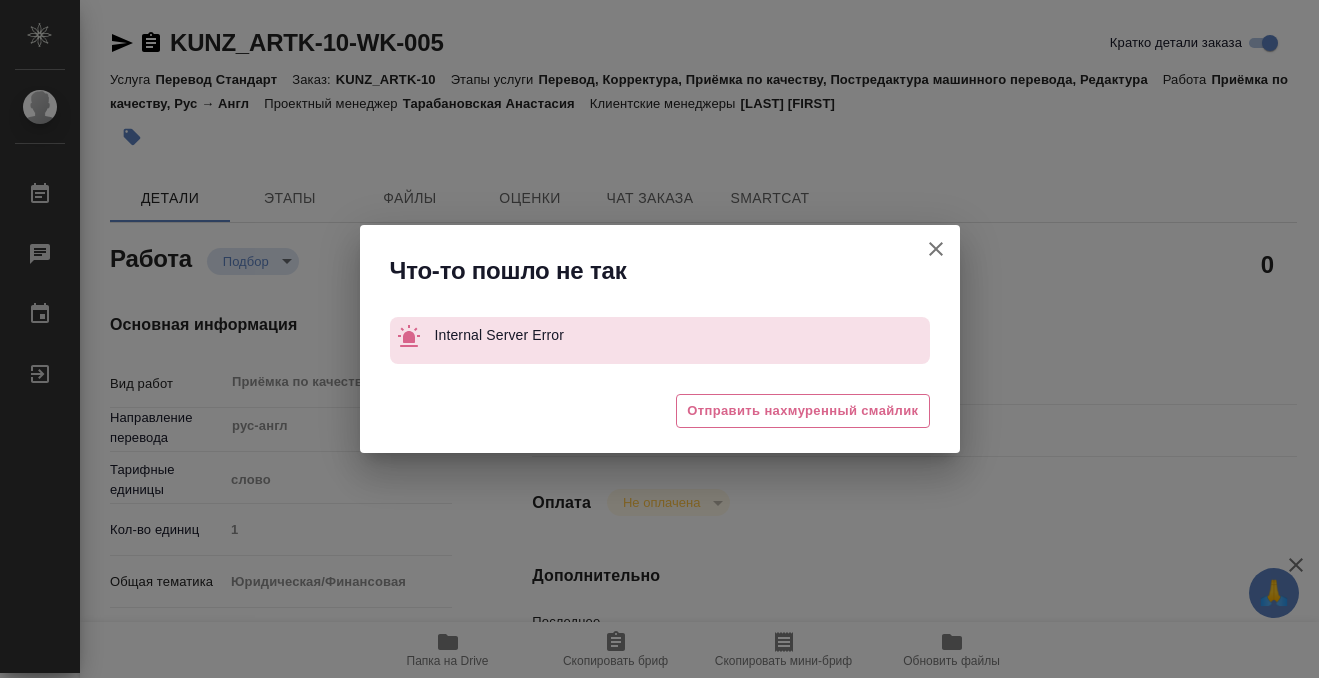 click on "Кратко детали заказа" at bounding box center [936, 249] 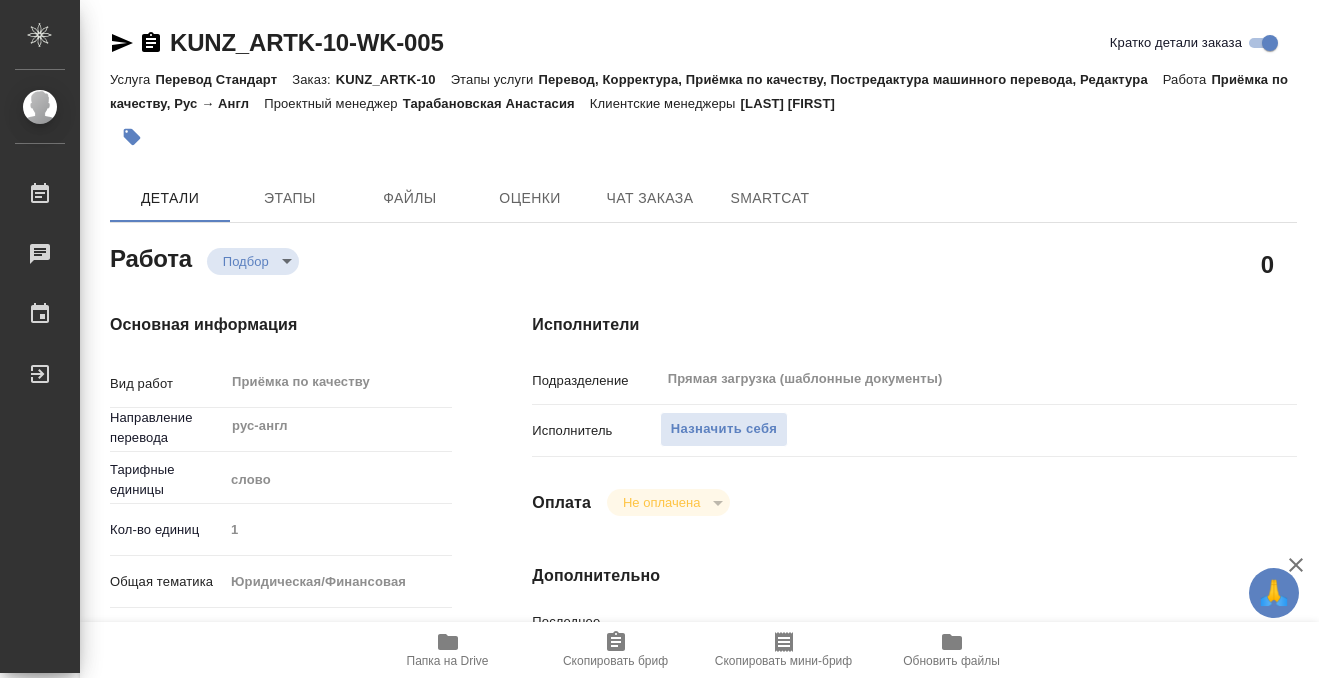 click at bounding box center (659, 339) 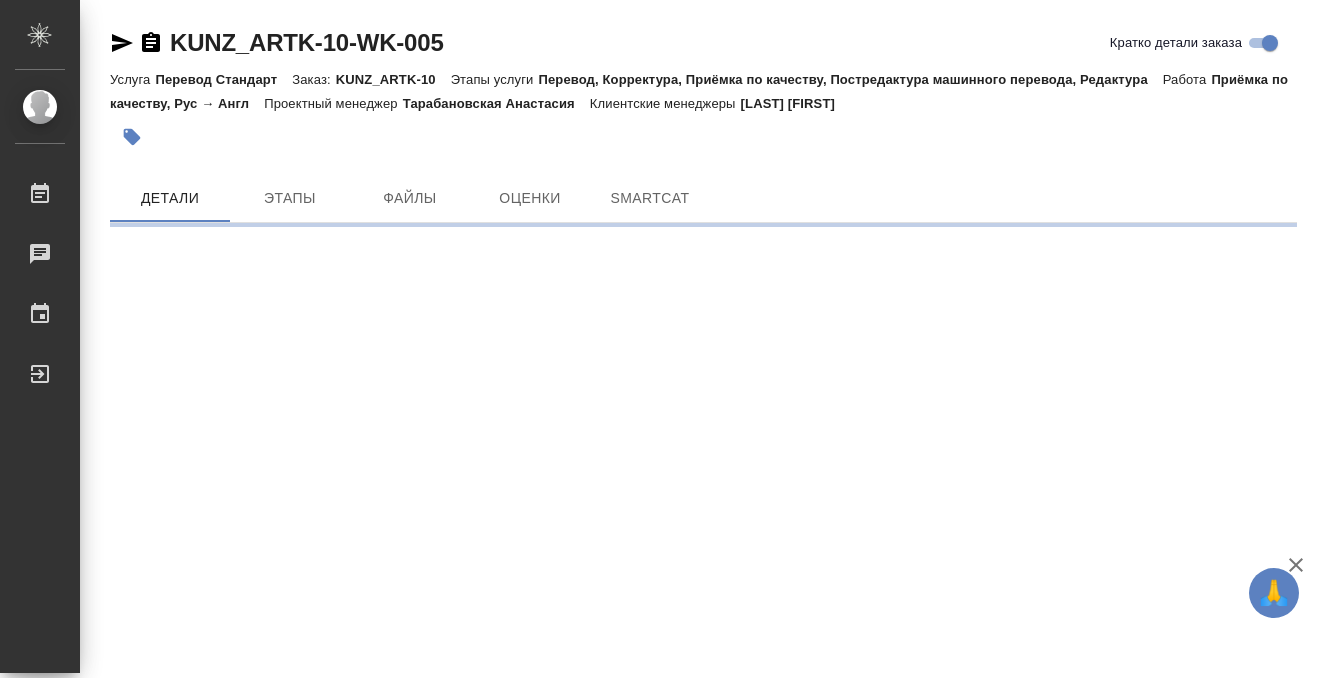 scroll, scrollTop: 0, scrollLeft: 0, axis: both 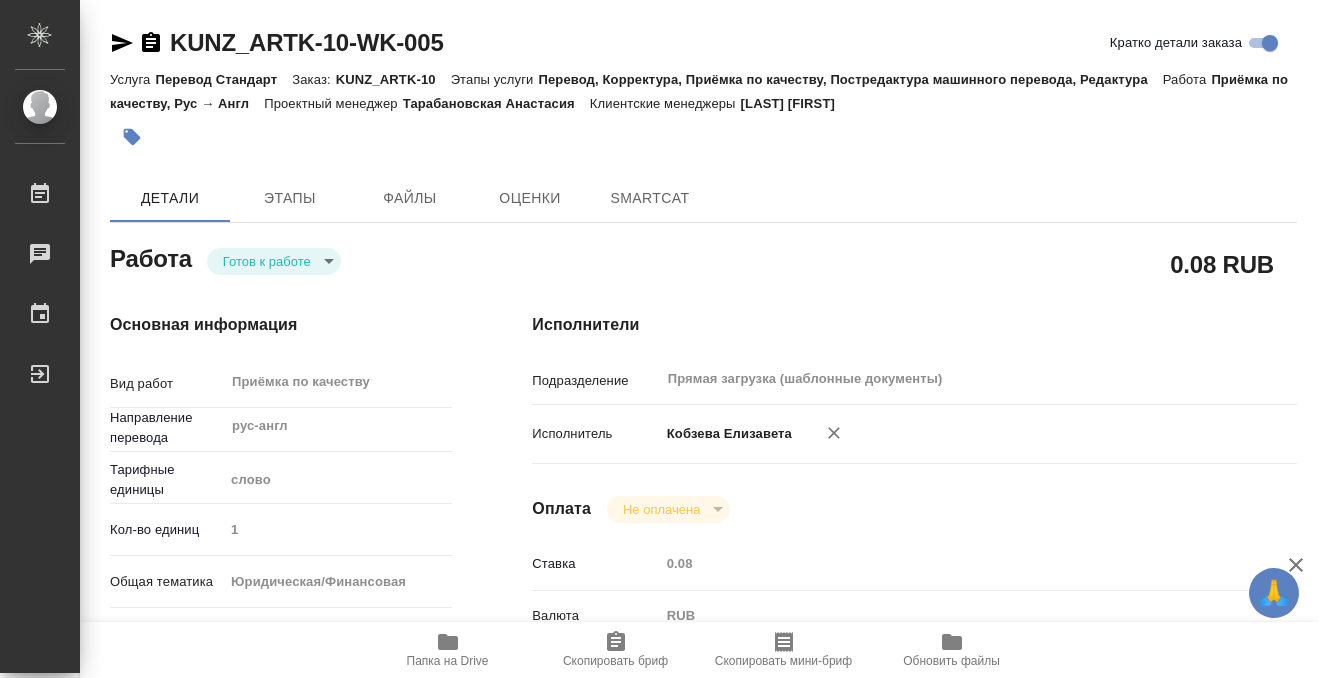 type on "x" 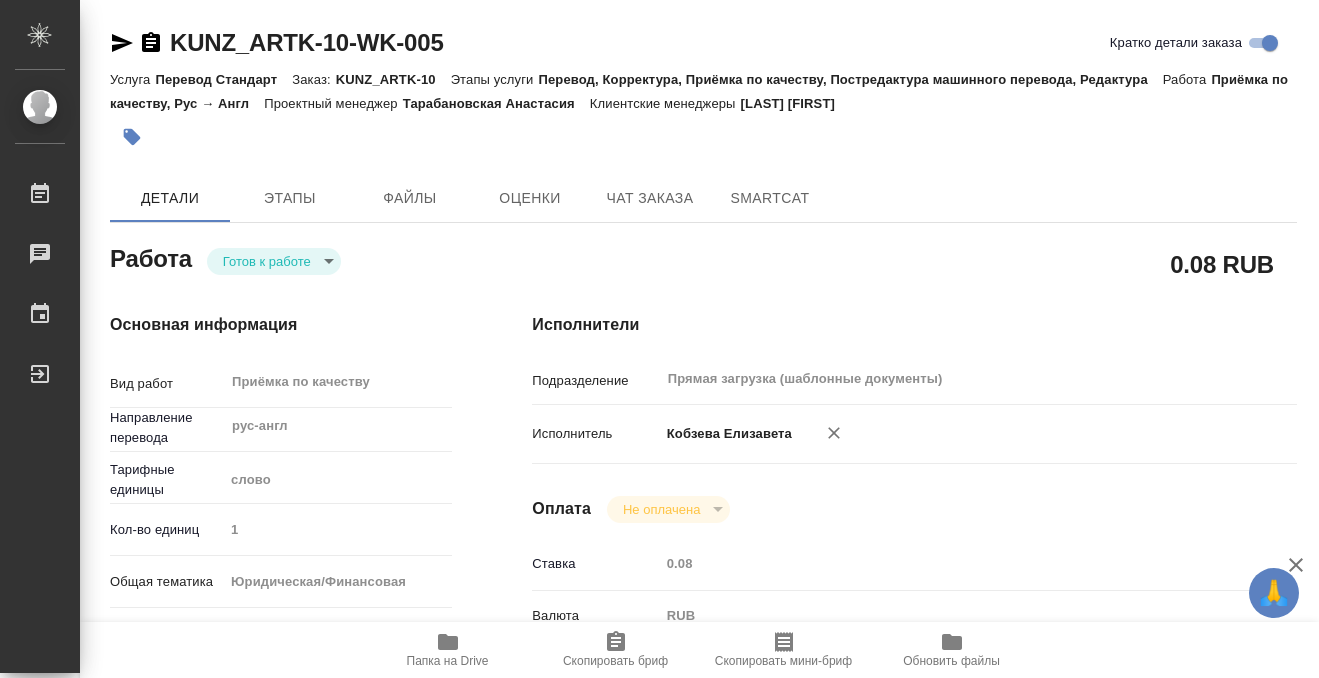 type on "x" 